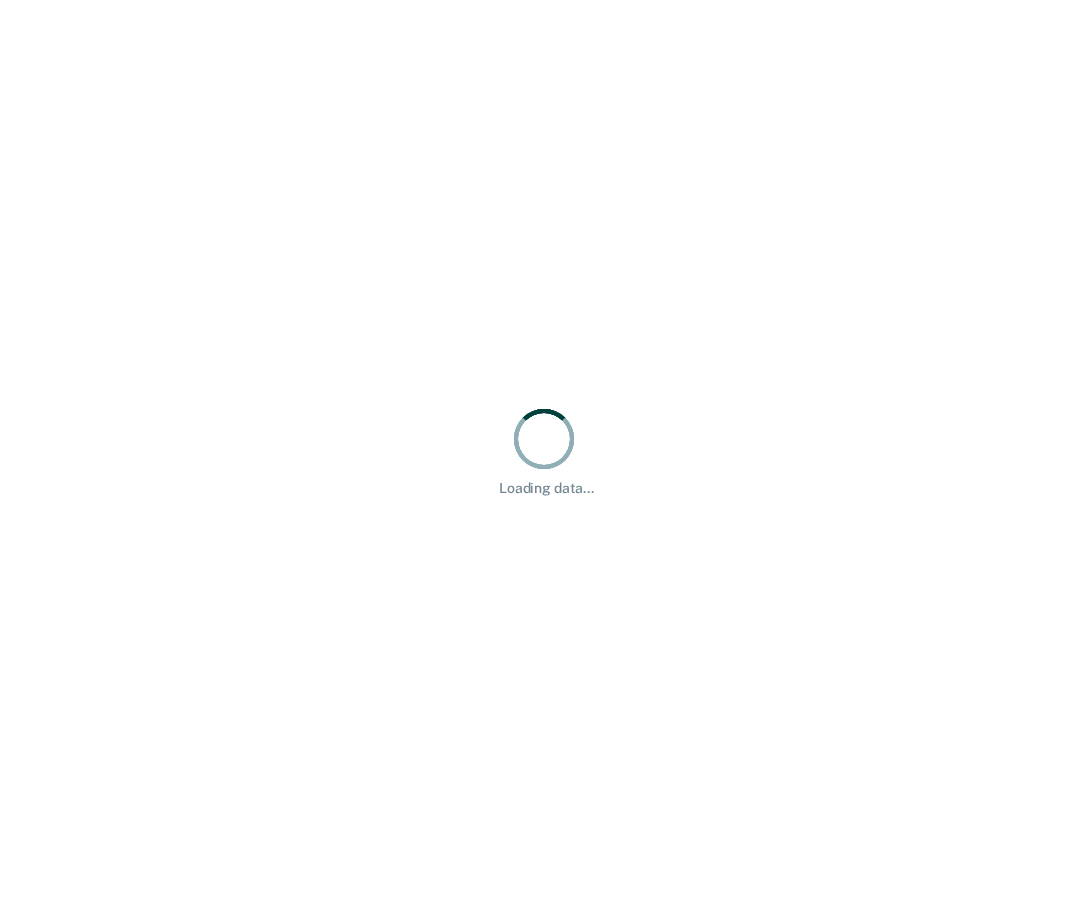 scroll, scrollTop: 0, scrollLeft: 0, axis: both 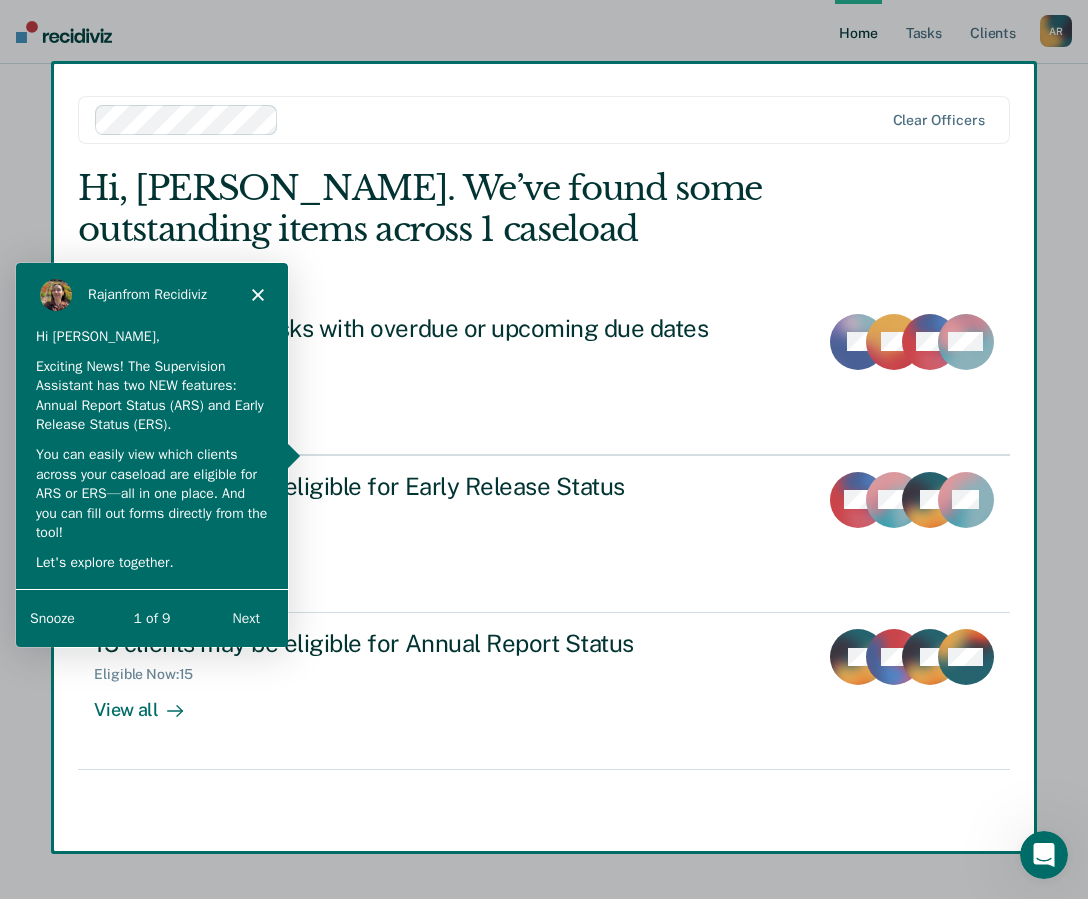 click on "Snooze" at bounding box center [51, 617] 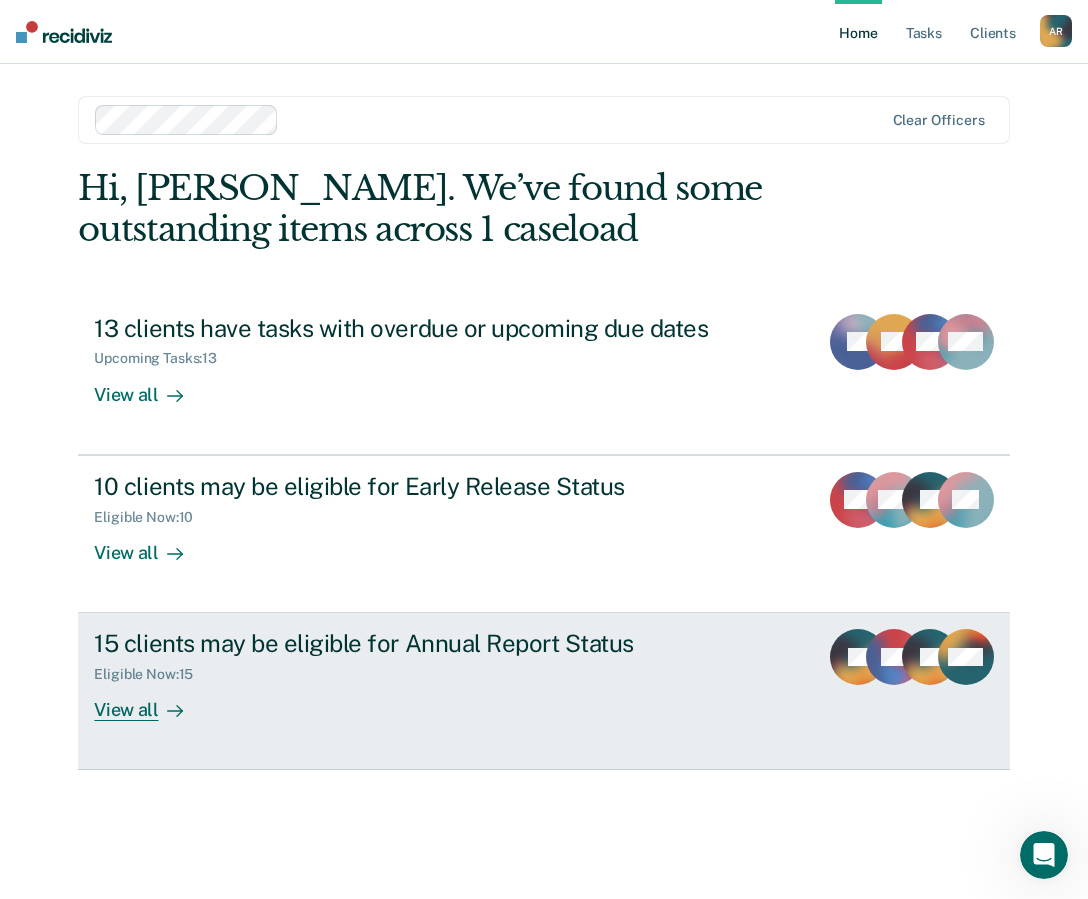 click on "15 clients may be eligible for Annual Report Status Eligible Now :  15 View all   JR [PERSON_NAME] + 12" at bounding box center [543, 691] 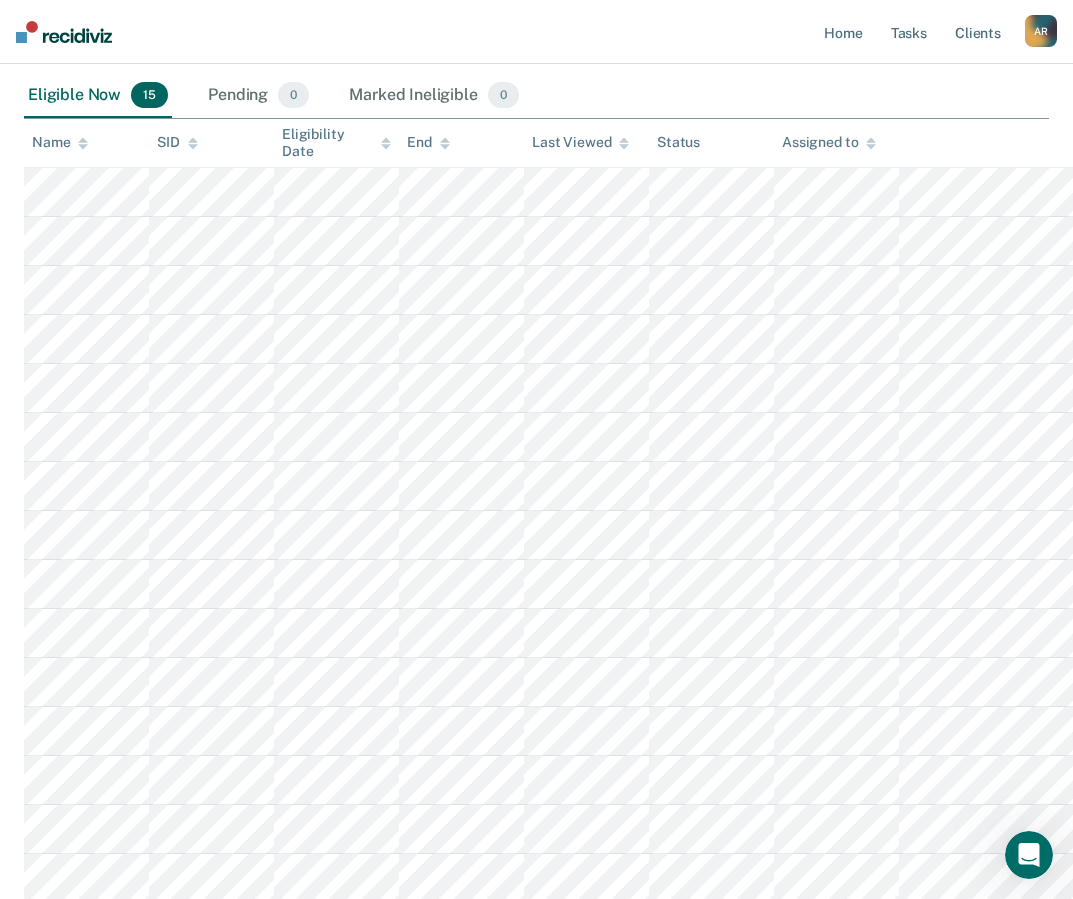 scroll, scrollTop: 0, scrollLeft: 0, axis: both 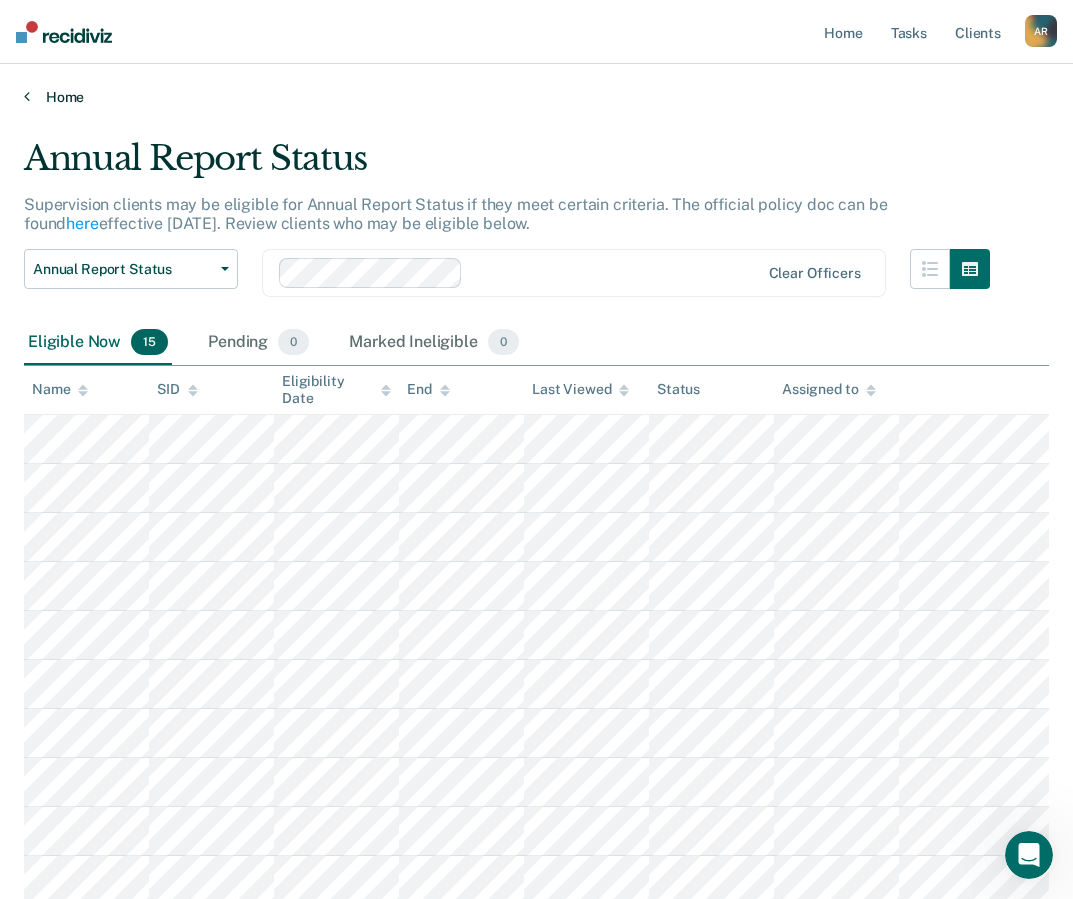 click on "Home" at bounding box center [536, 97] 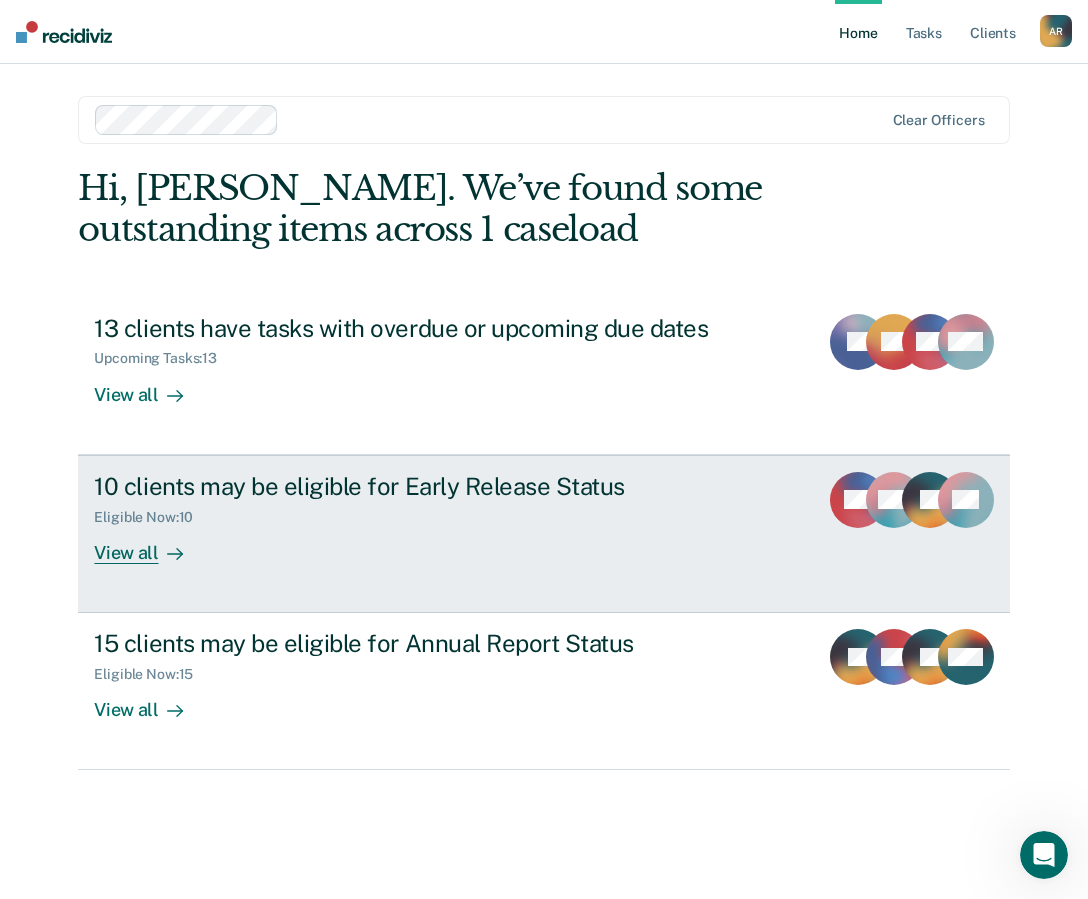 click on "View all" at bounding box center (150, 544) 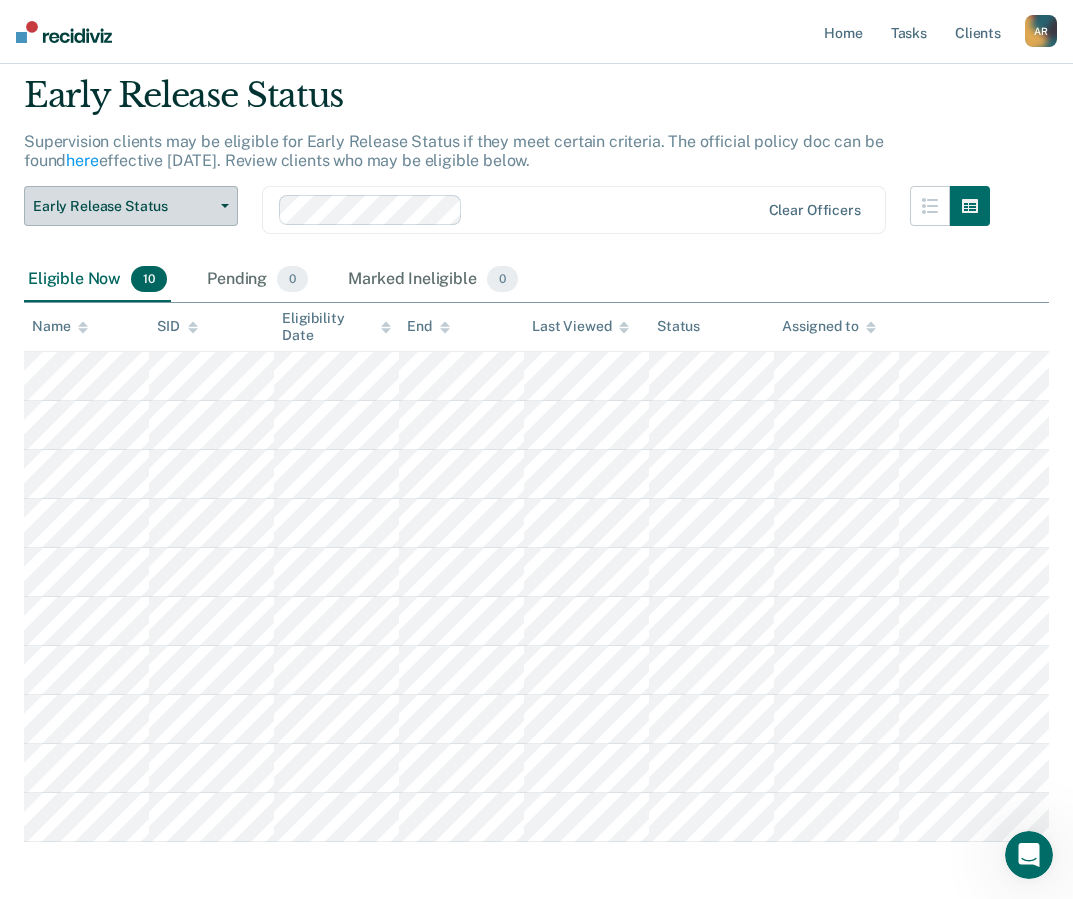 scroll, scrollTop: 0, scrollLeft: 0, axis: both 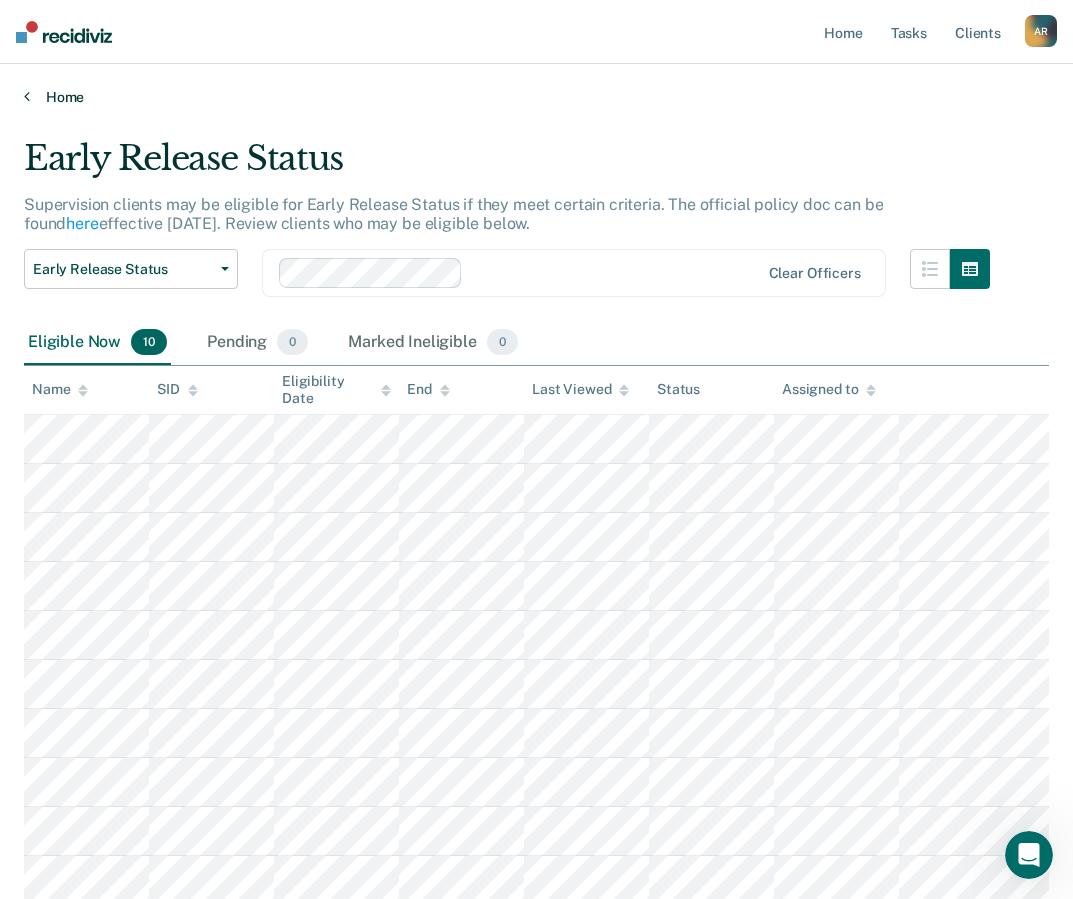 click on "Home" at bounding box center [536, 97] 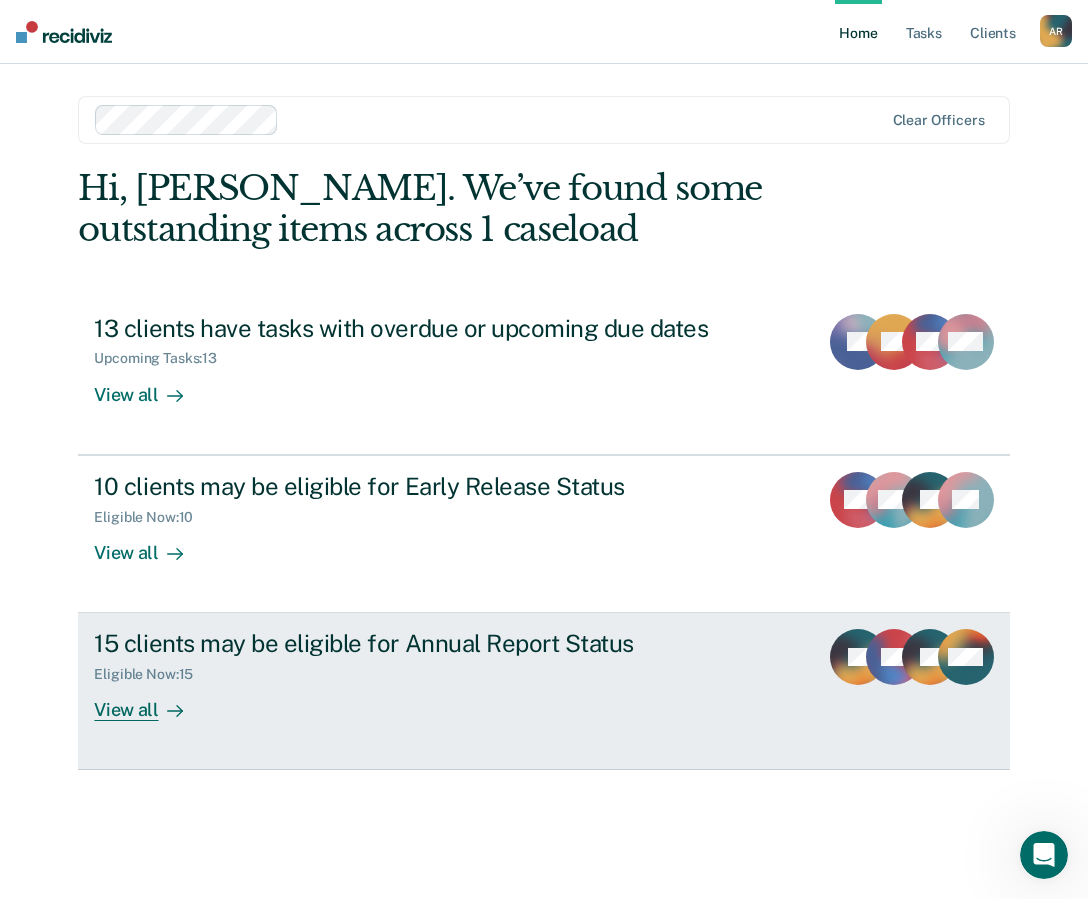 click on "Eligible Now :  15" at bounding box center (445, 670) 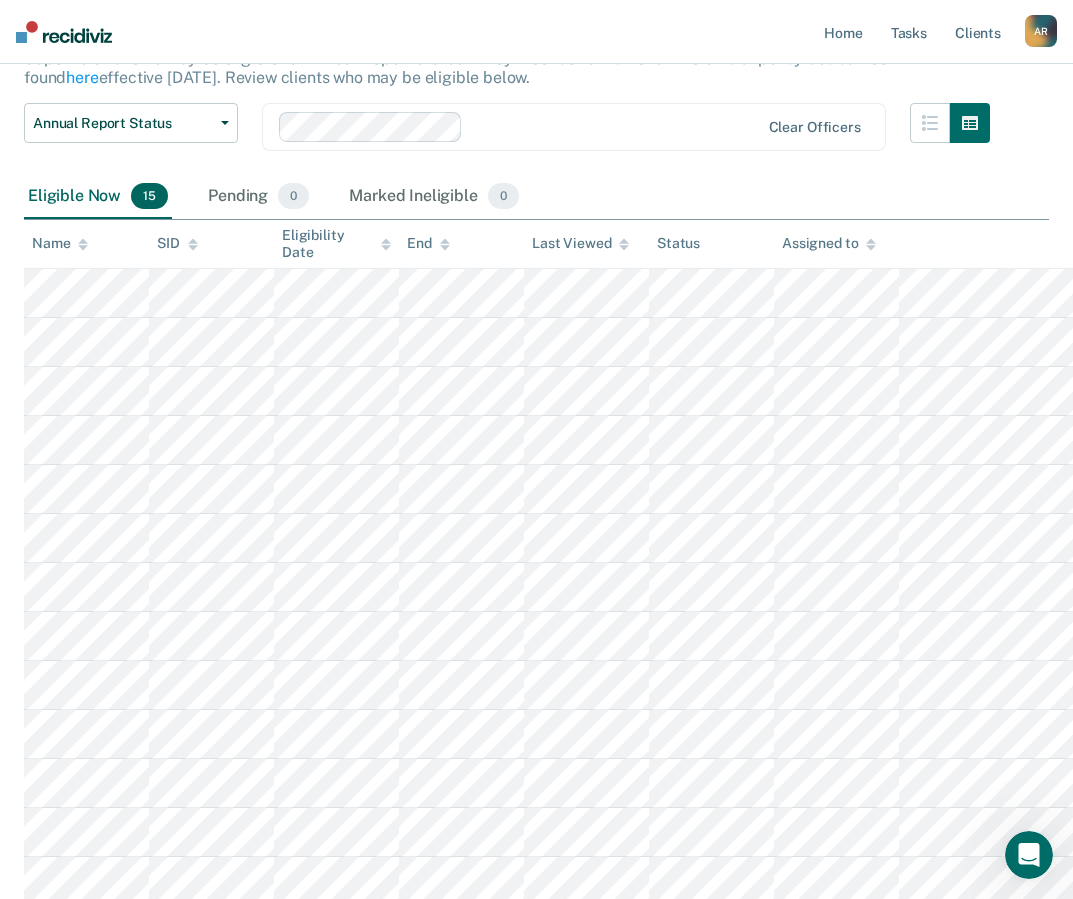 scroll, scrollTop: 200, scrollLeft: 0, axis: vertical 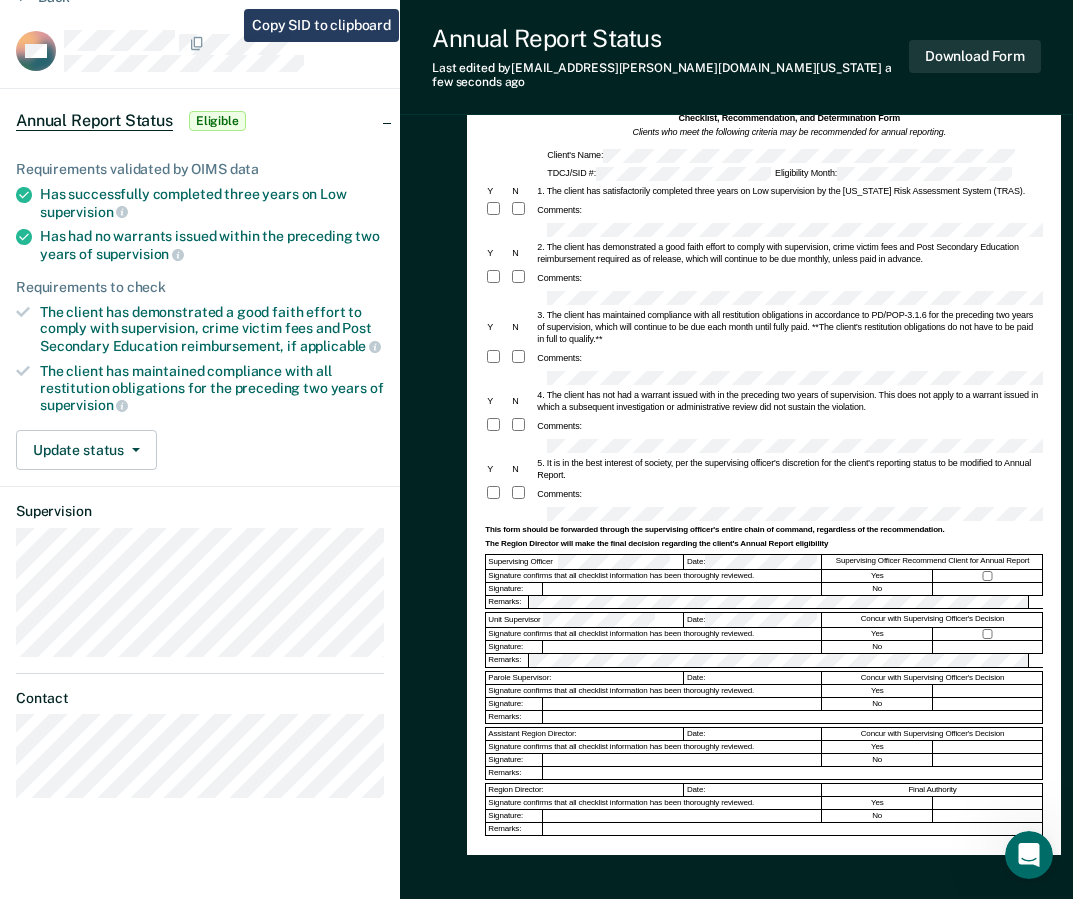 click on "Back" at bounding box center (200, 9) 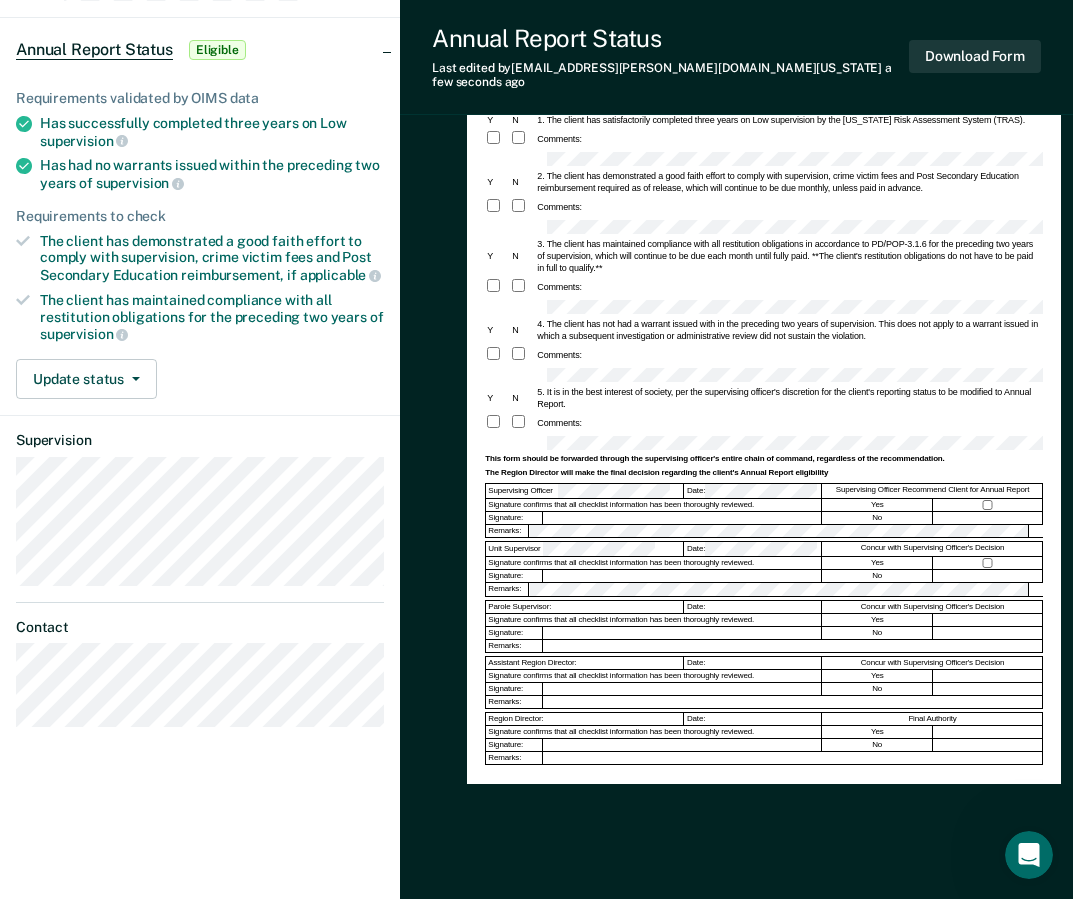 scroll, scrollTop: 197, scrollLeft: 0, axis: vertical 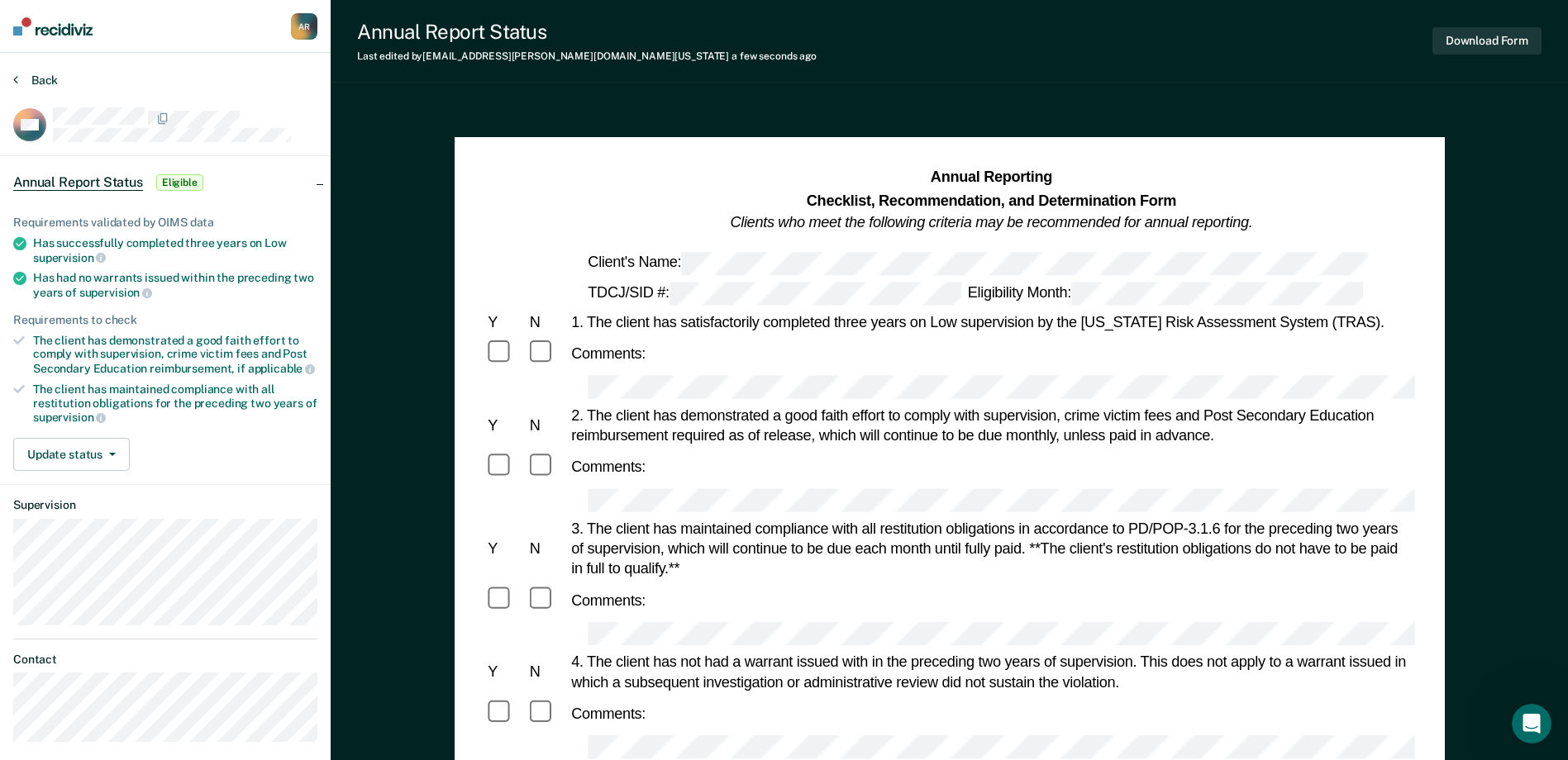 click on "Back" at bounding box center [36, 80] 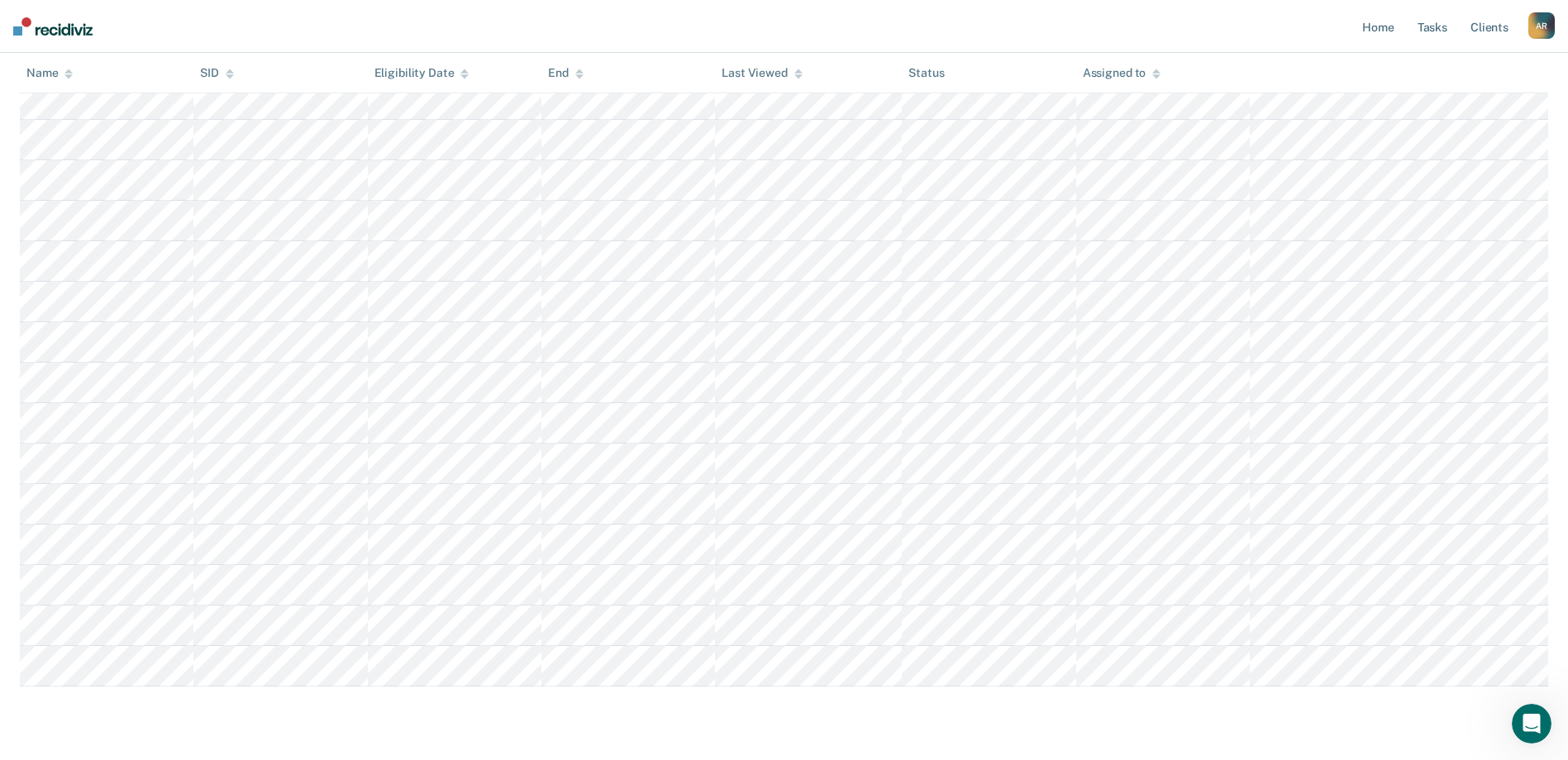 scroll, scrollTop: 248, scrollLeft: 0, axis: vertical 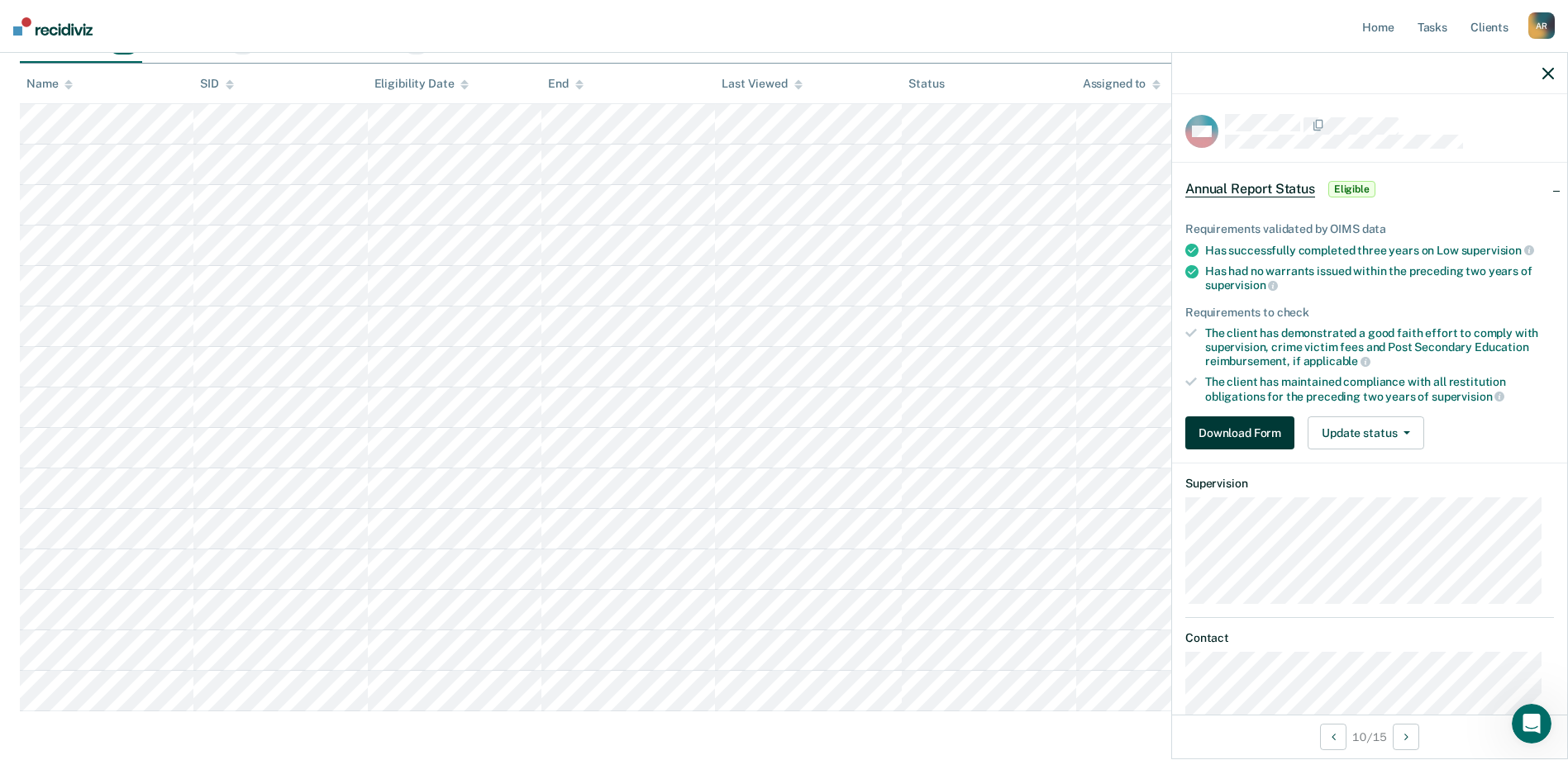 click on "Download Form" at bounding box center (1240, 433) 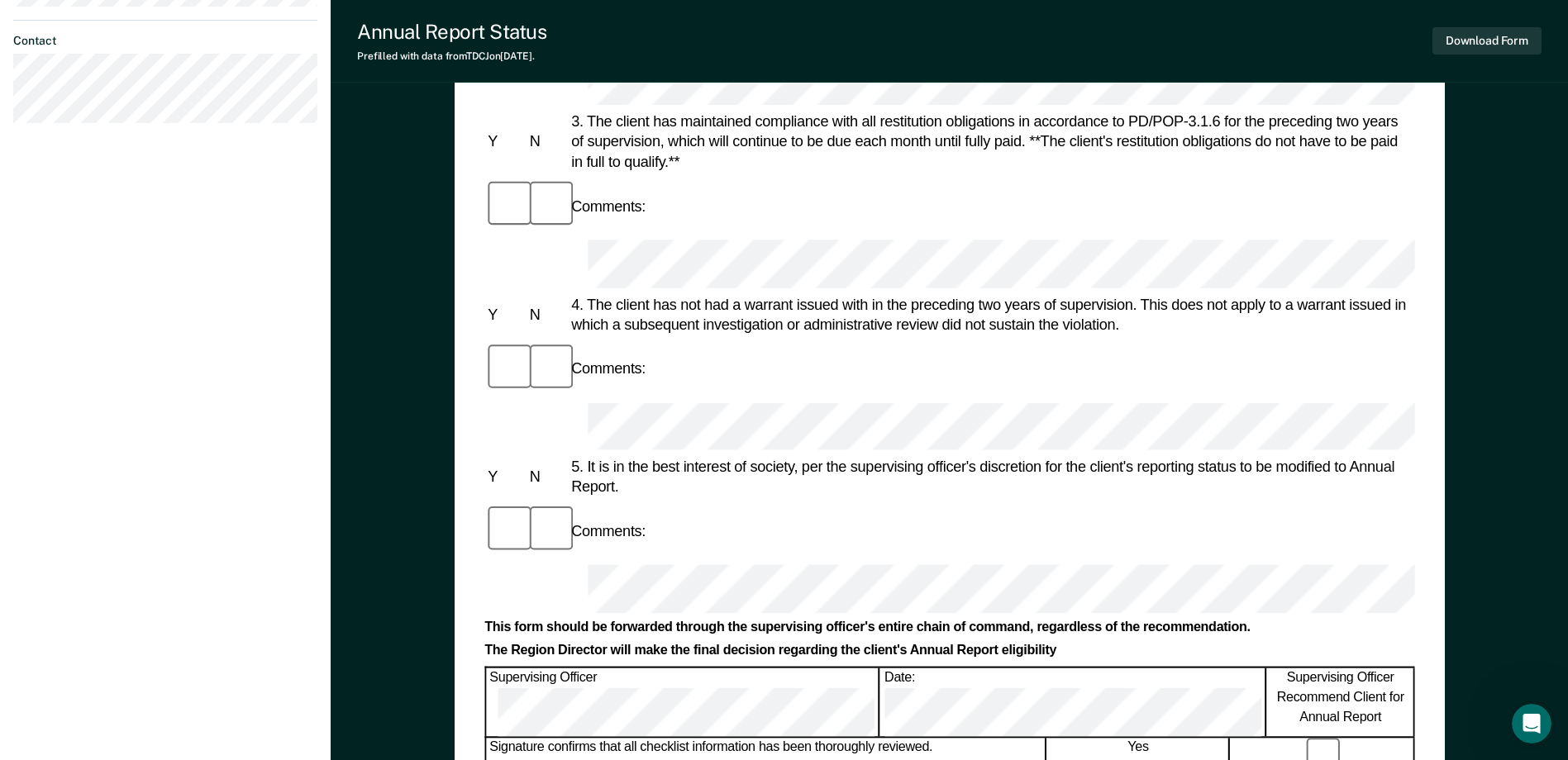 scroll, scrollTop: 661, scrollLeft: 0, axis: vertical 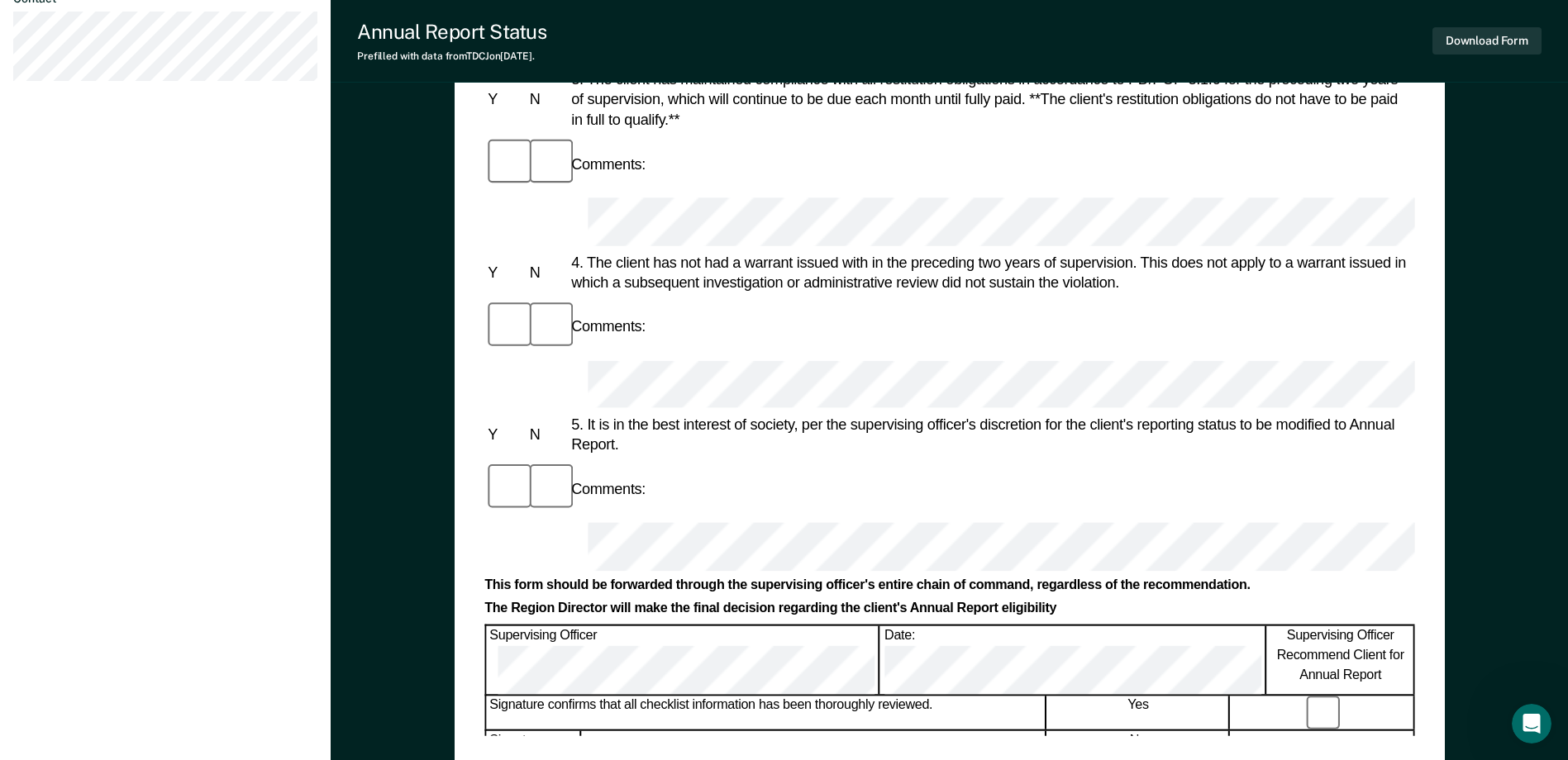 click on "Parole Supervisor:" at bounding box center [651, 946] 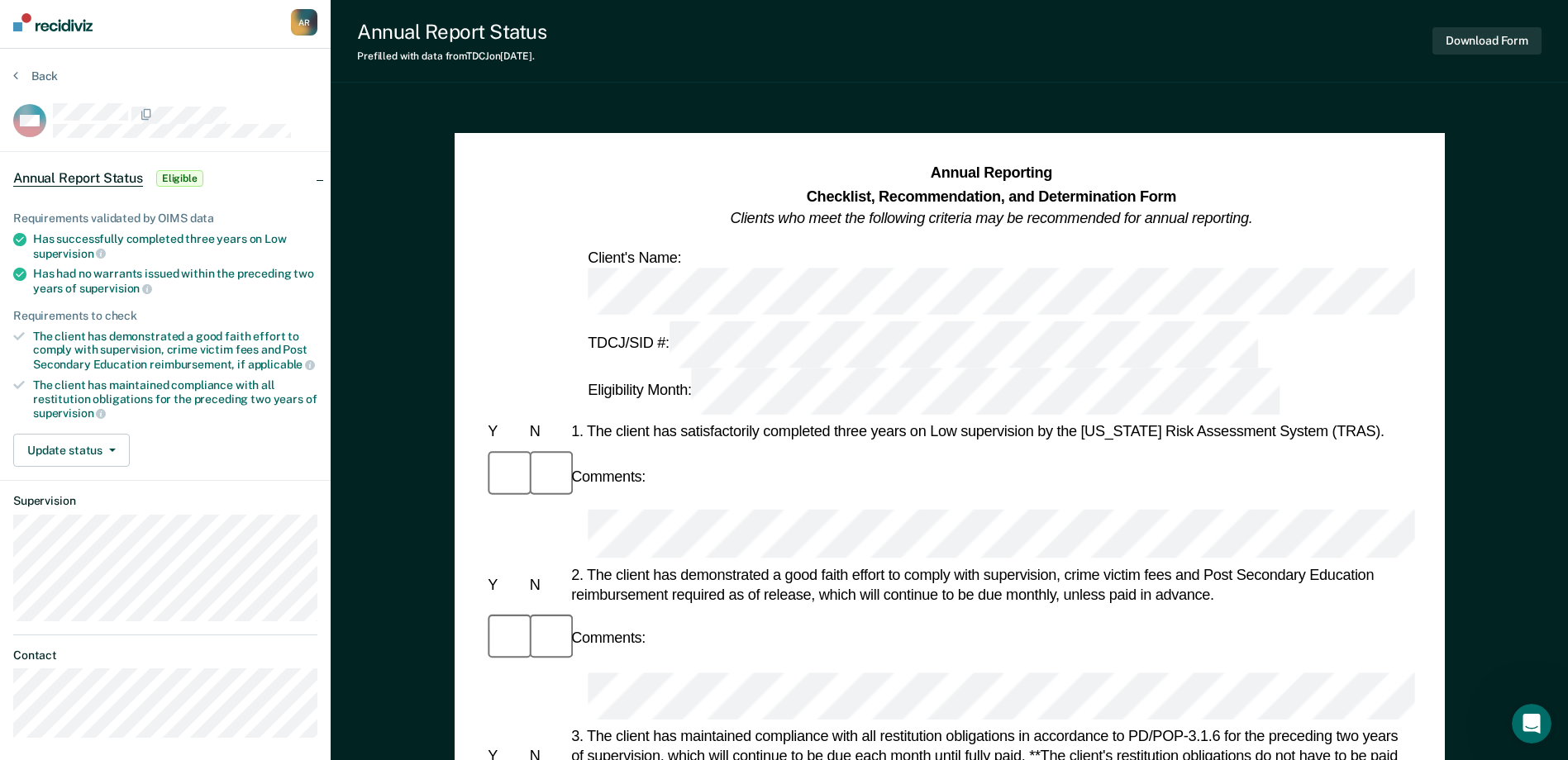 scroll, scrollTop: 0, scrollLeft: 0, axis: both 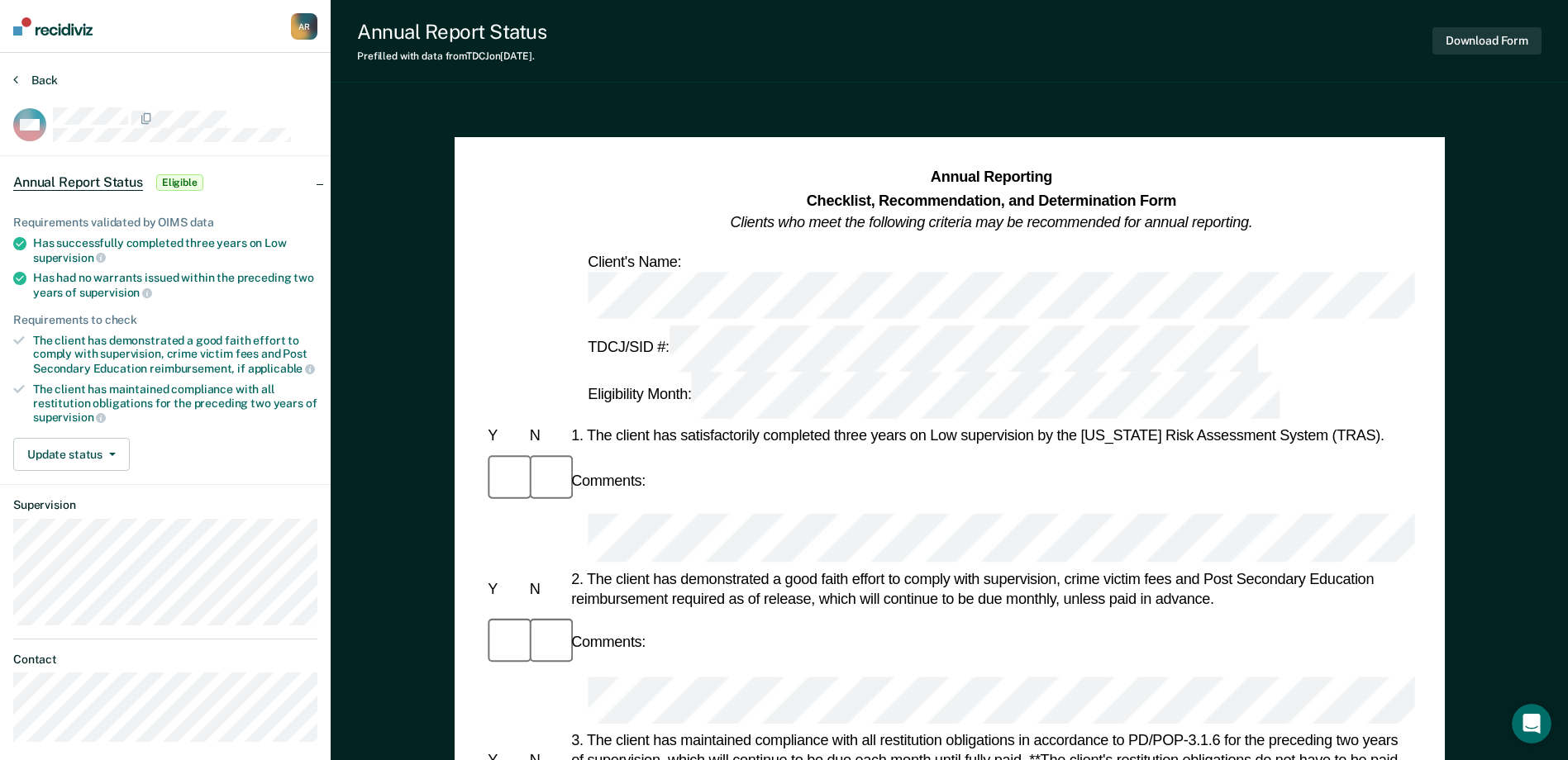 click on "Back" at bounding box center (36, 80) 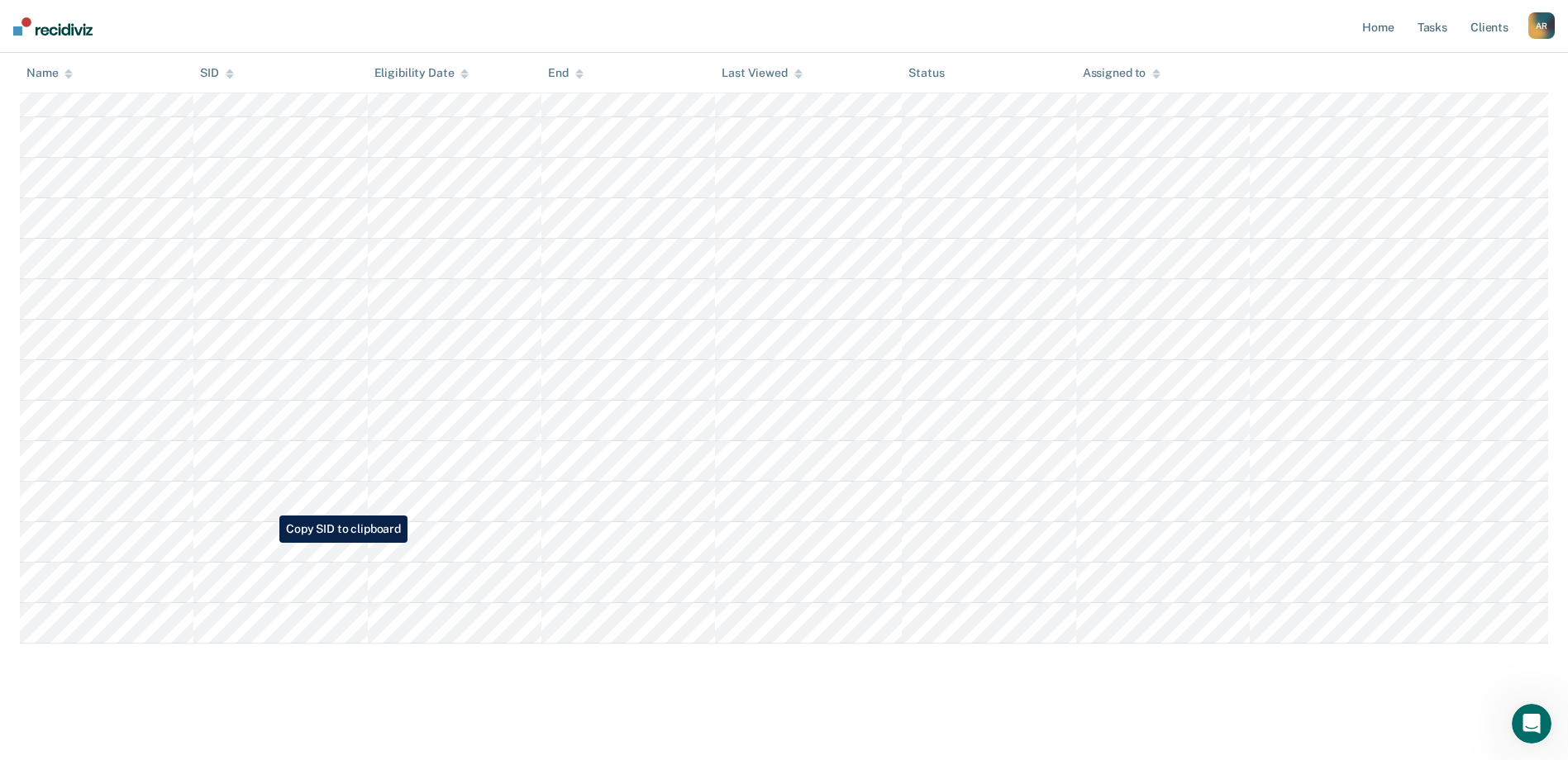 scroll, scrollTop: 292, scrollLeft: 0, axis: vertical 